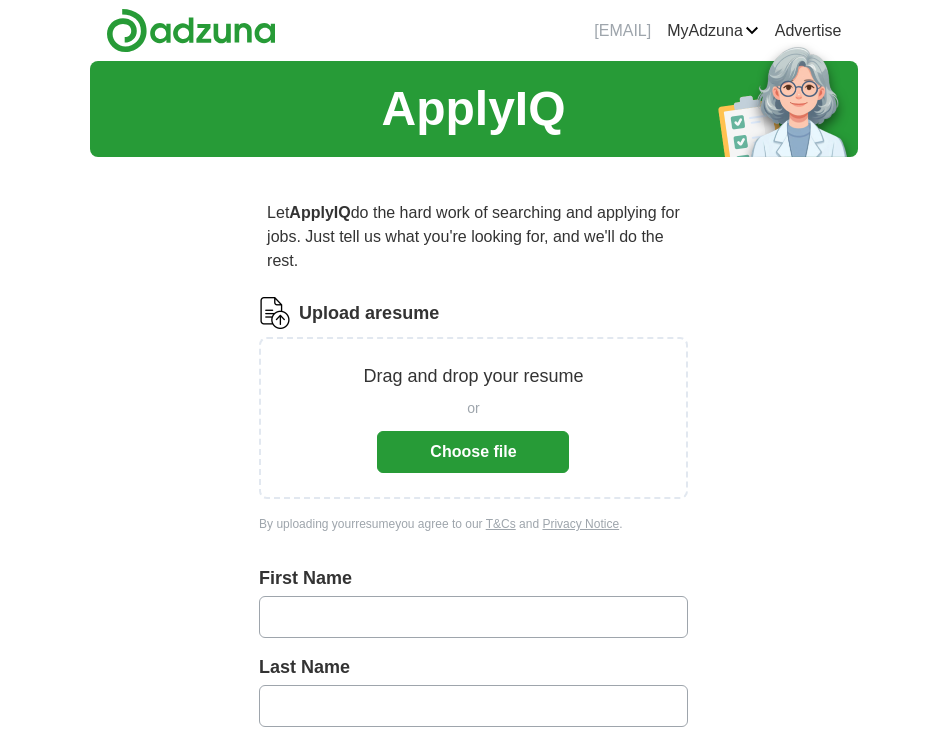 scroll, scrollTop: 0, scrollLeft: 0, axis: both 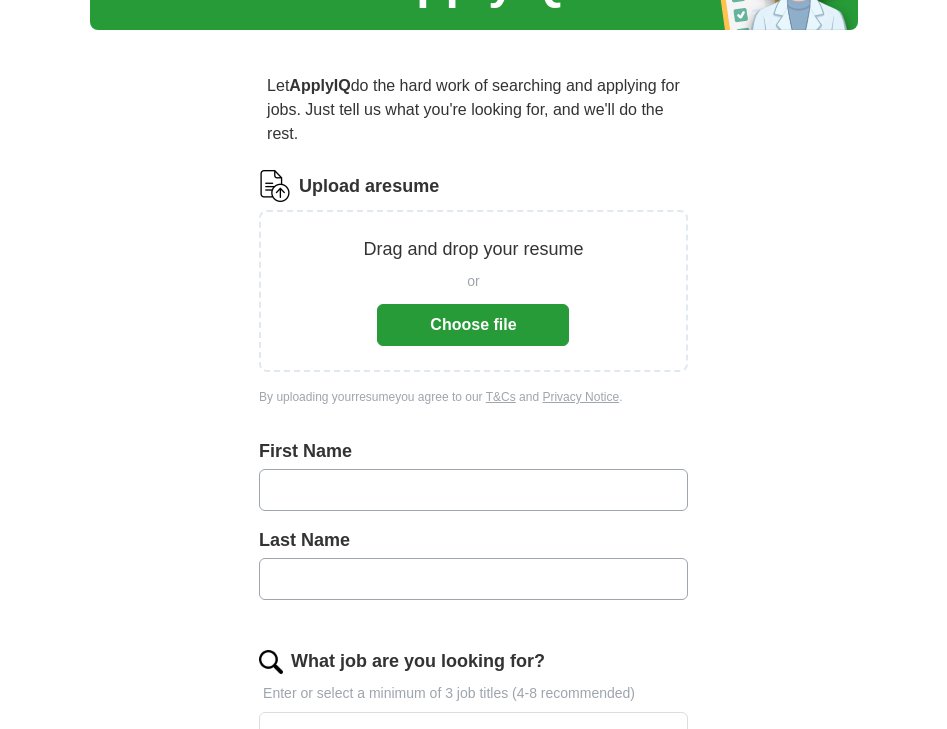 click on "Choose file" at bounding box center [473, 325] 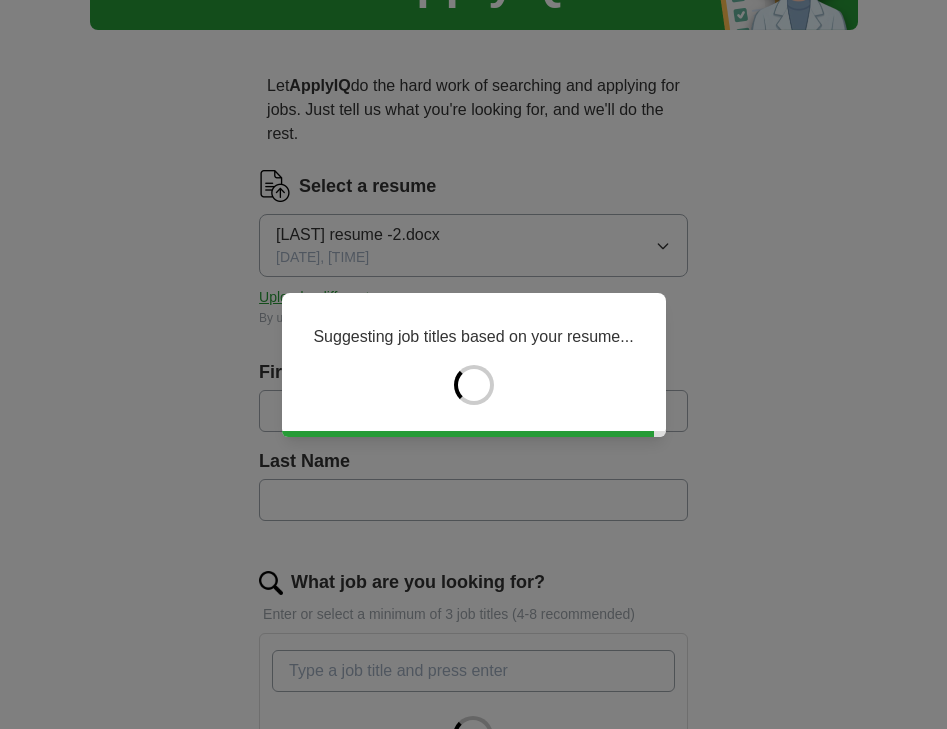 type on "******" 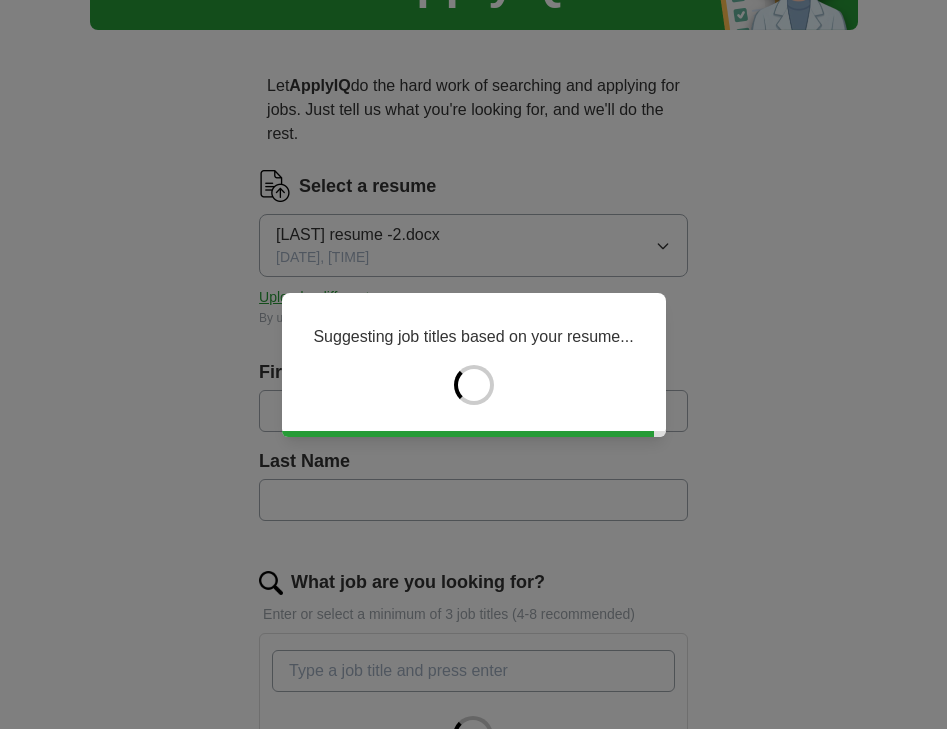 type on "*******" 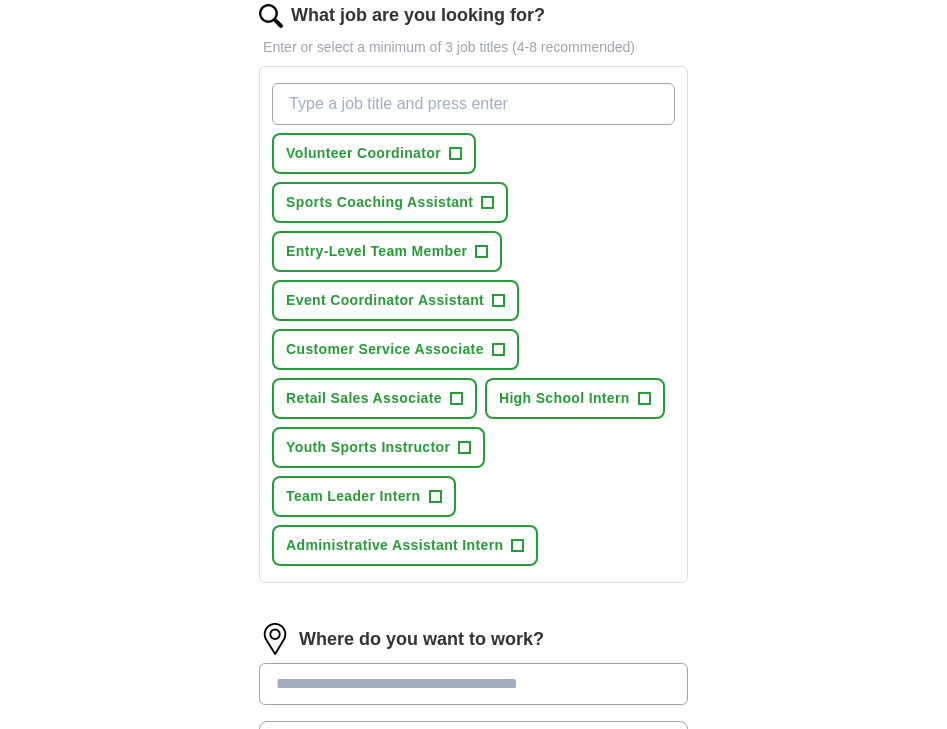 scroll, scrollTop: 696, scrollLeft: 0, axis: vertical 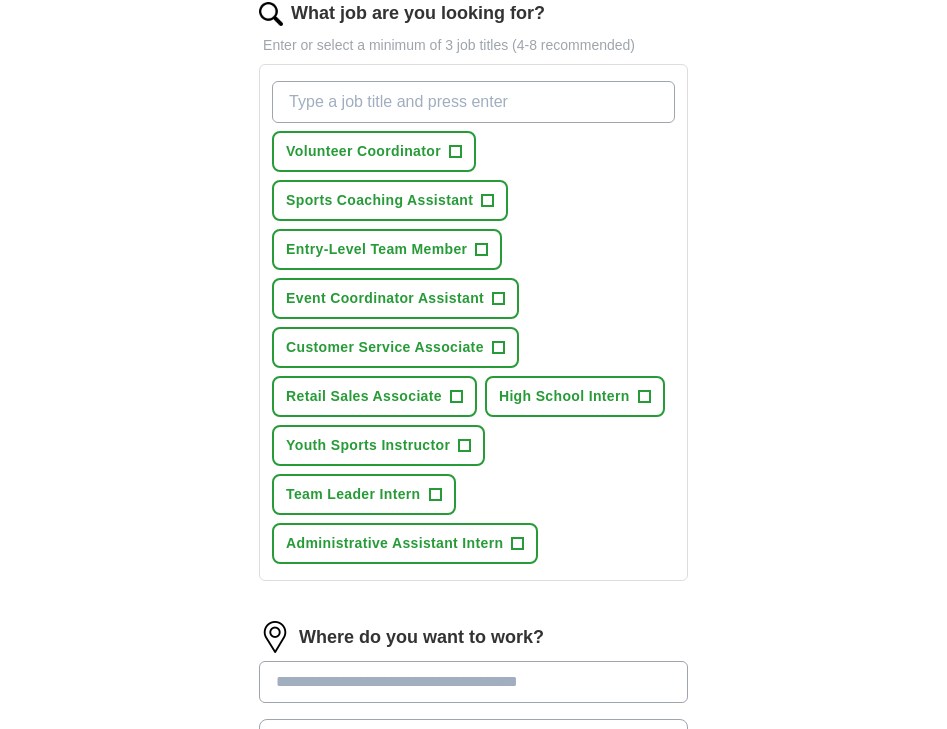 click on "+" at bounding box center (482, 250) 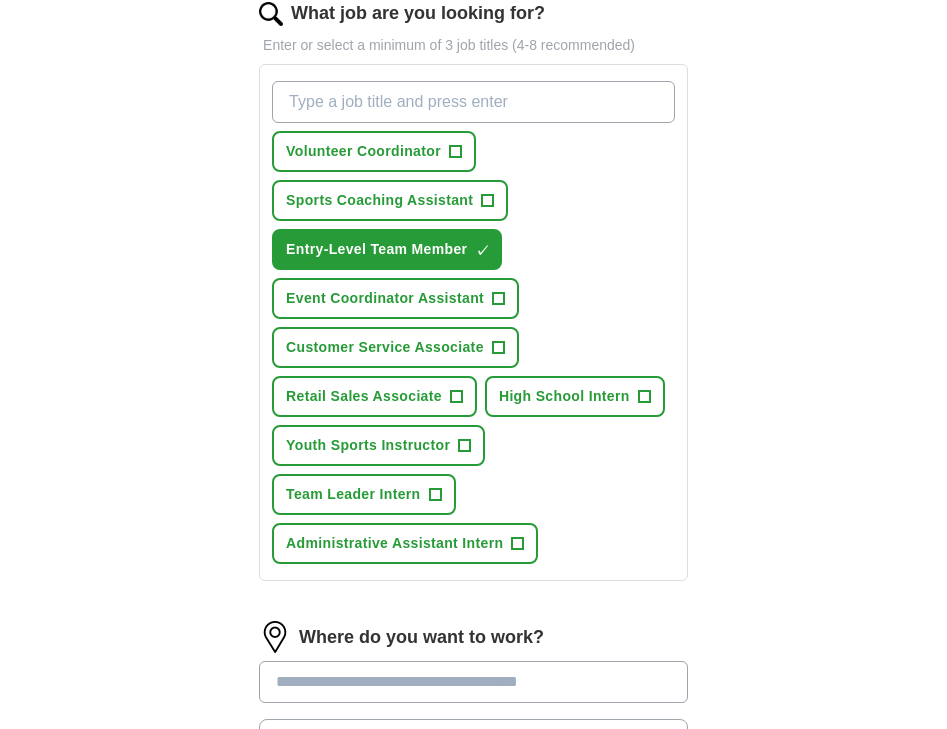 click on "+" at bounding box center [456, 397] 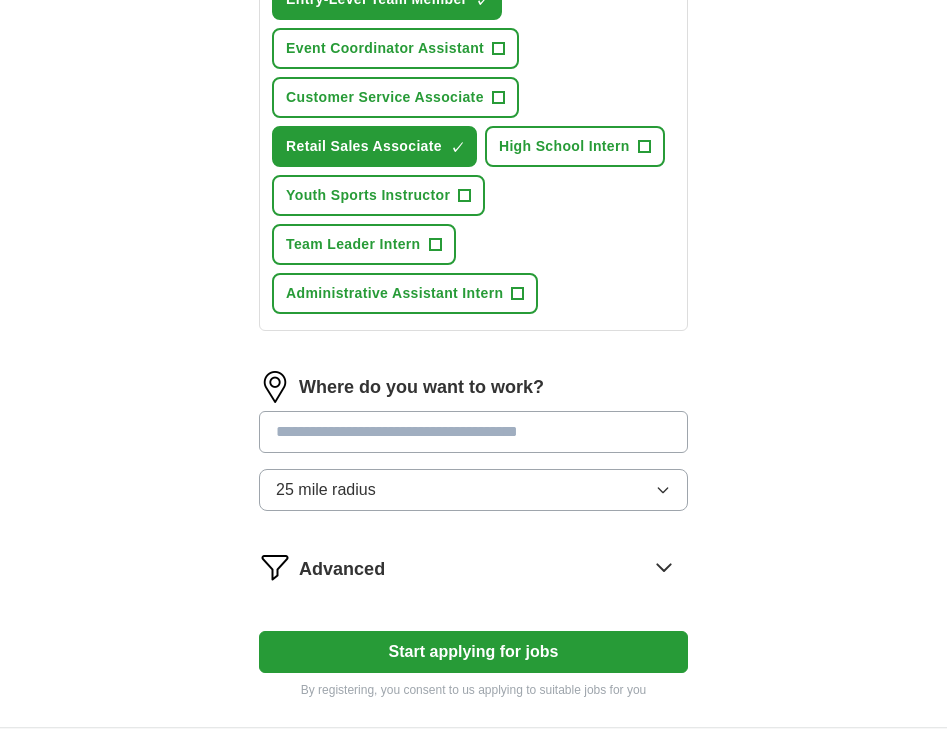 scroll, scrollTop: 959, scrollLeft: 0, axis: vertical 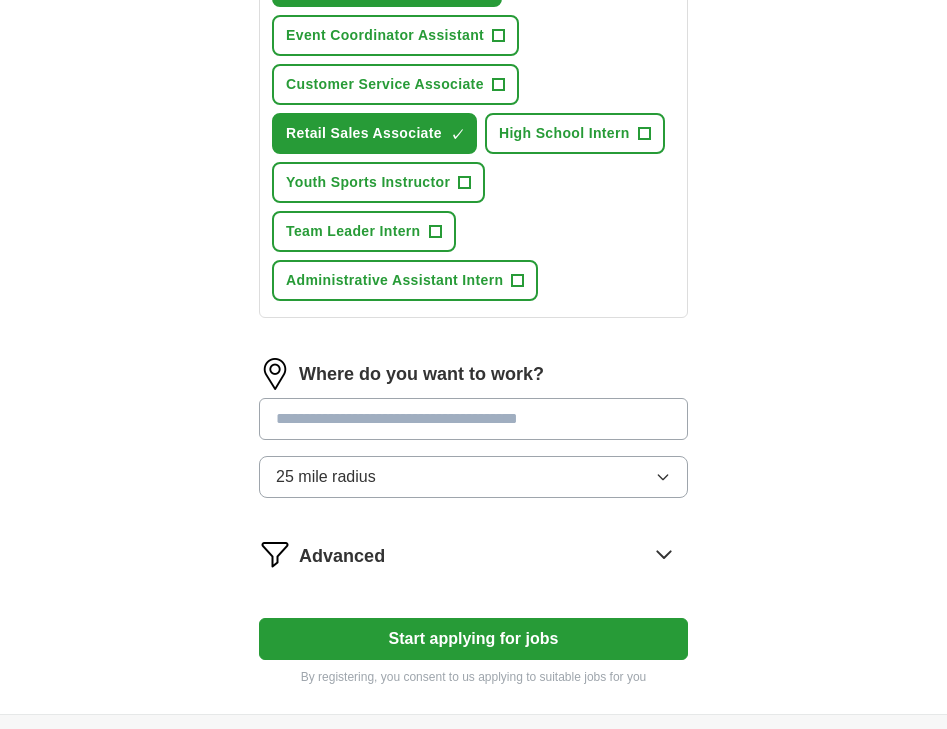 click on "25 mile radius" at bounding box center (473, 477) 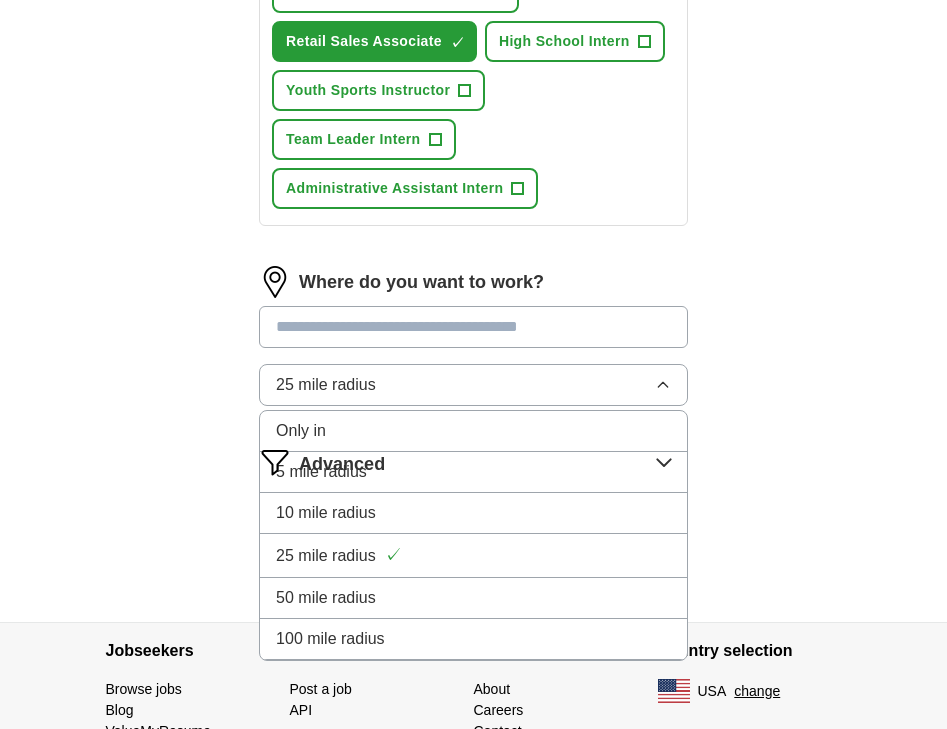 scroll, scrollTop: 1083, scrollLeft: 0, axis: vertical 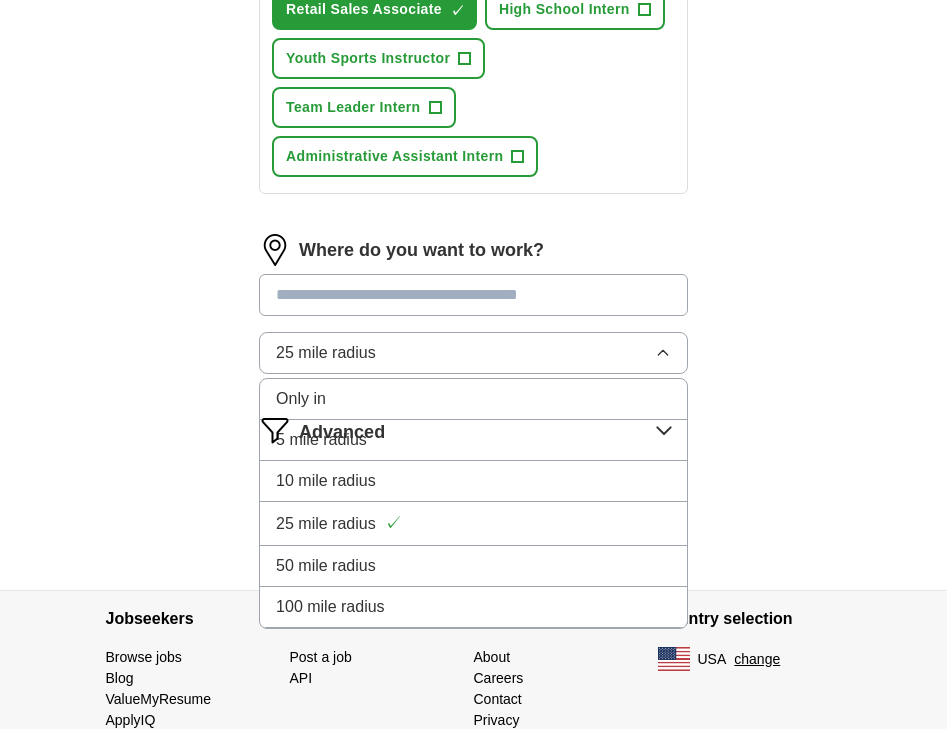 click on "25 mile radius" at bounding box center [326, 524] 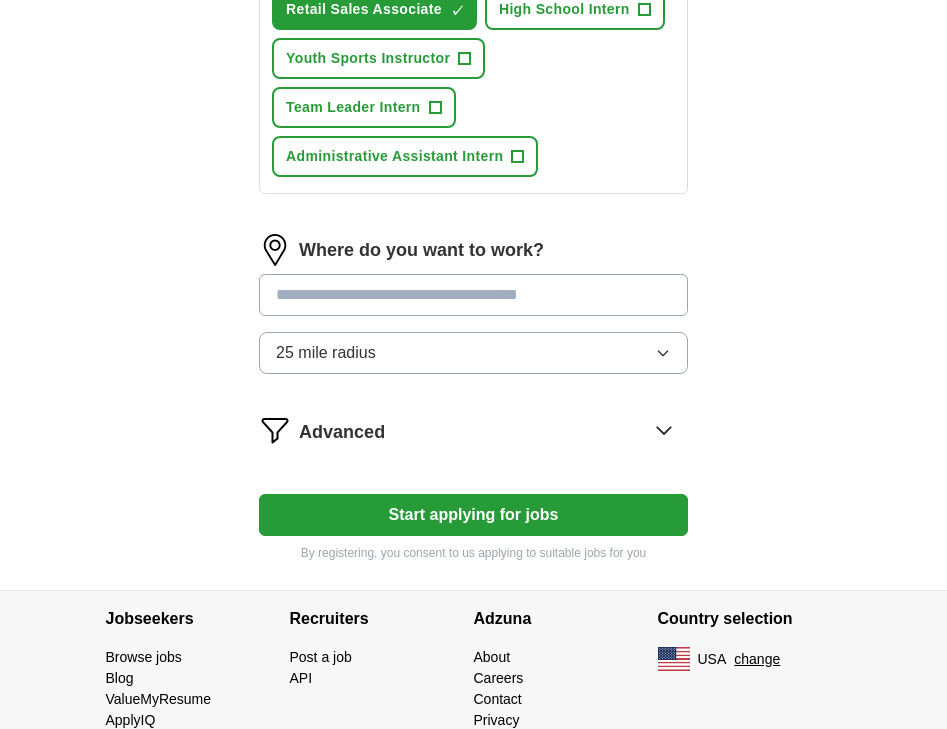 click on "Start applying for jobs" at bounding box center (473, 515) 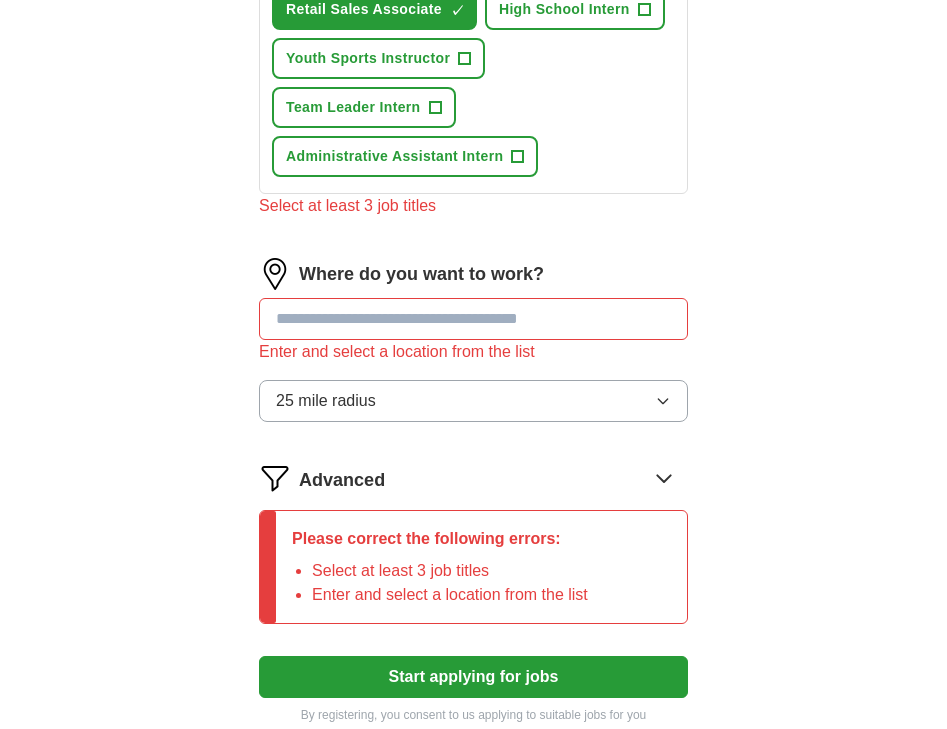 click at bounding box center (473, 319) 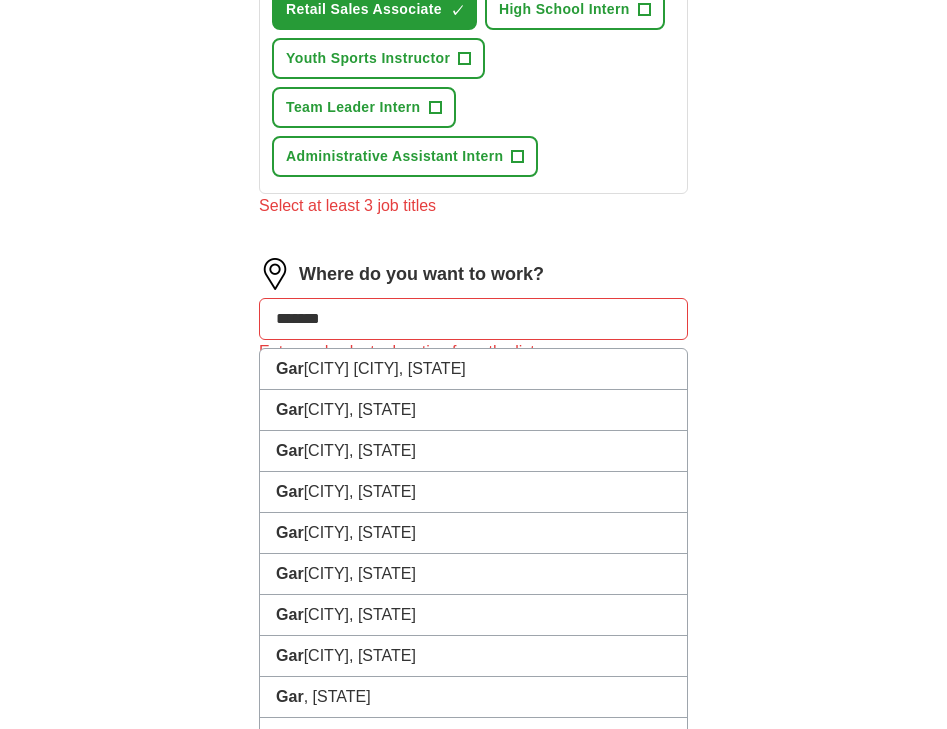 type on "********" 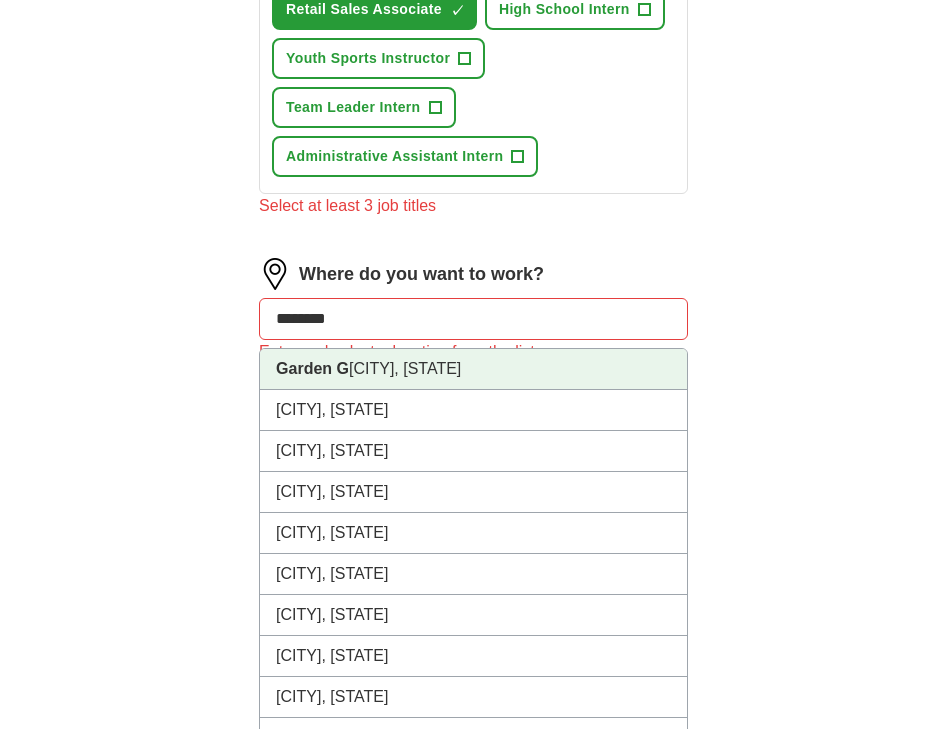 click on "[CITY] G [CITY], [STATE]" at bounding box center (473, 369) 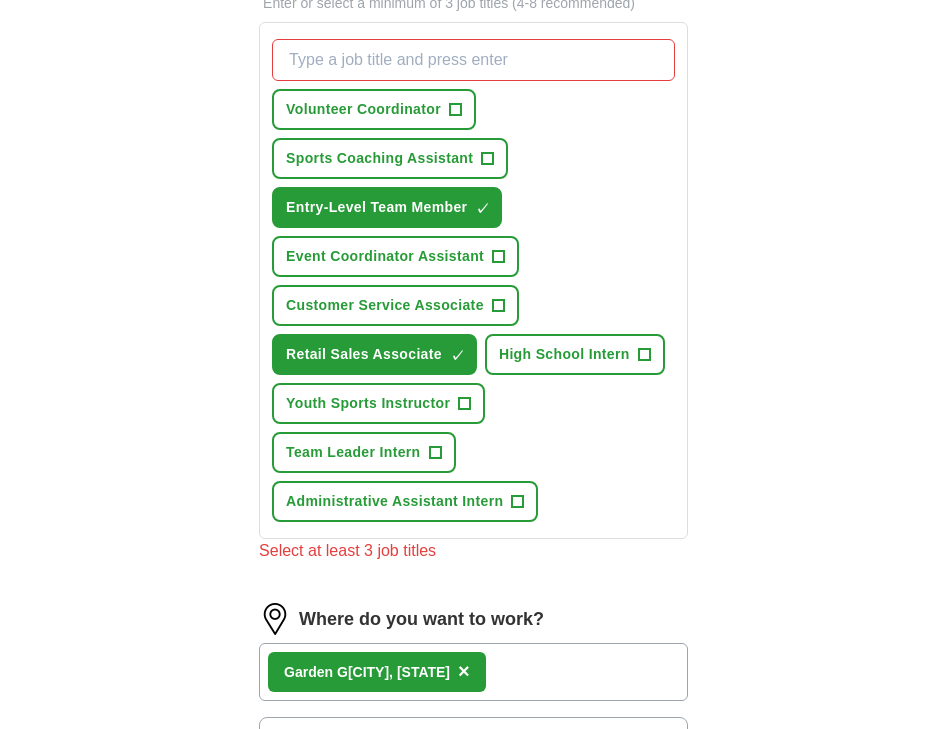 scroll, scrollTop: 733, scrollLeft: 0, axis: vertical 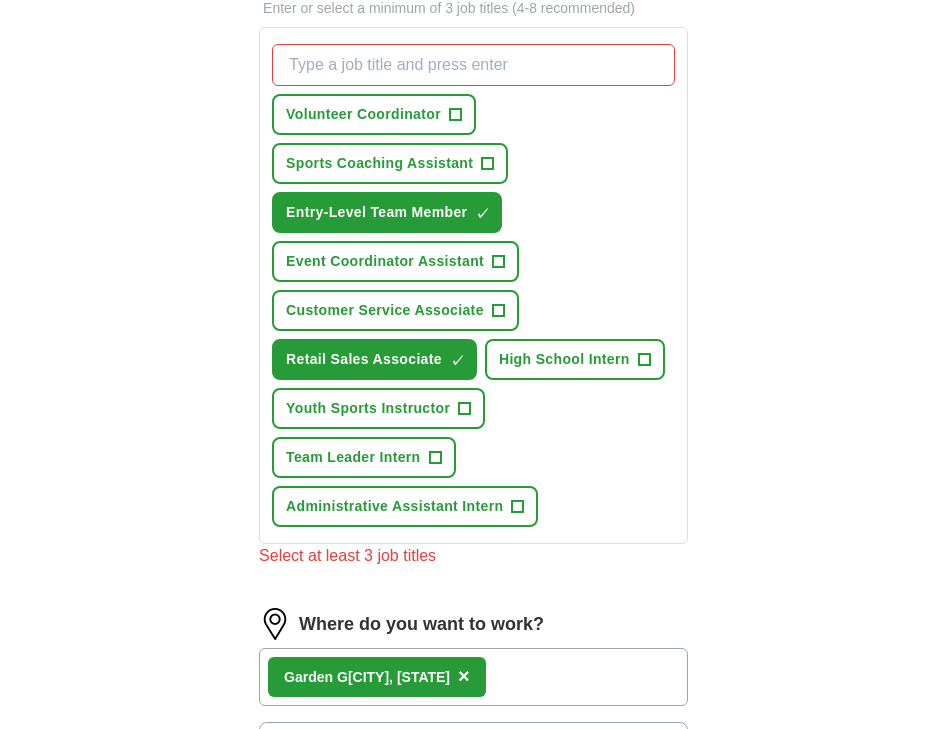 click on "+" at bounding box center [498, 311] 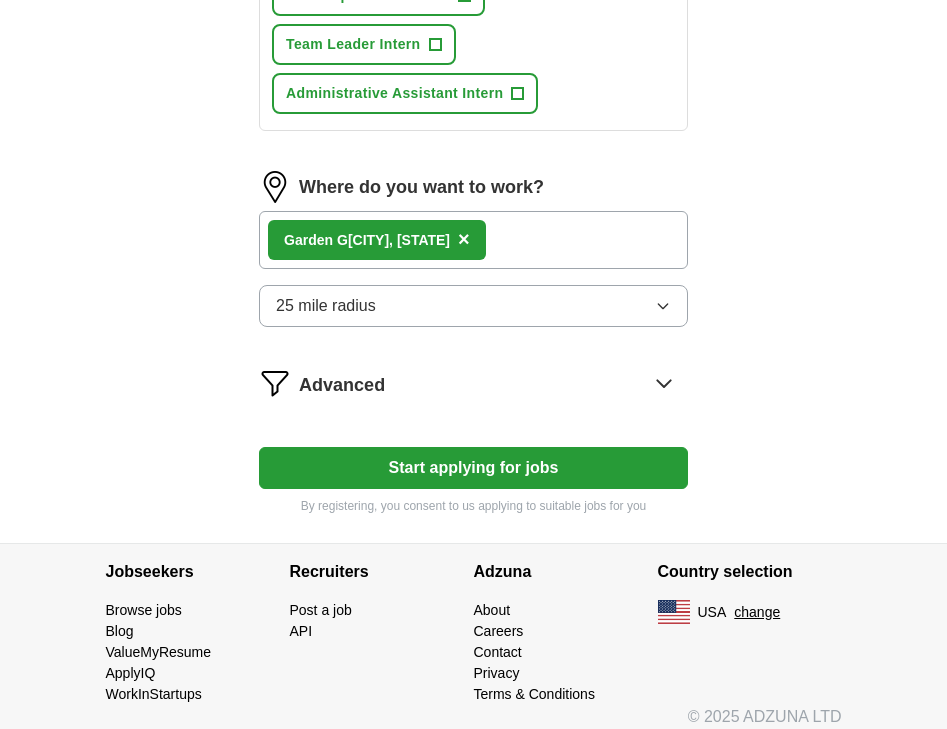 click on "Start applying for jobs" at bounding box center (473, 468) 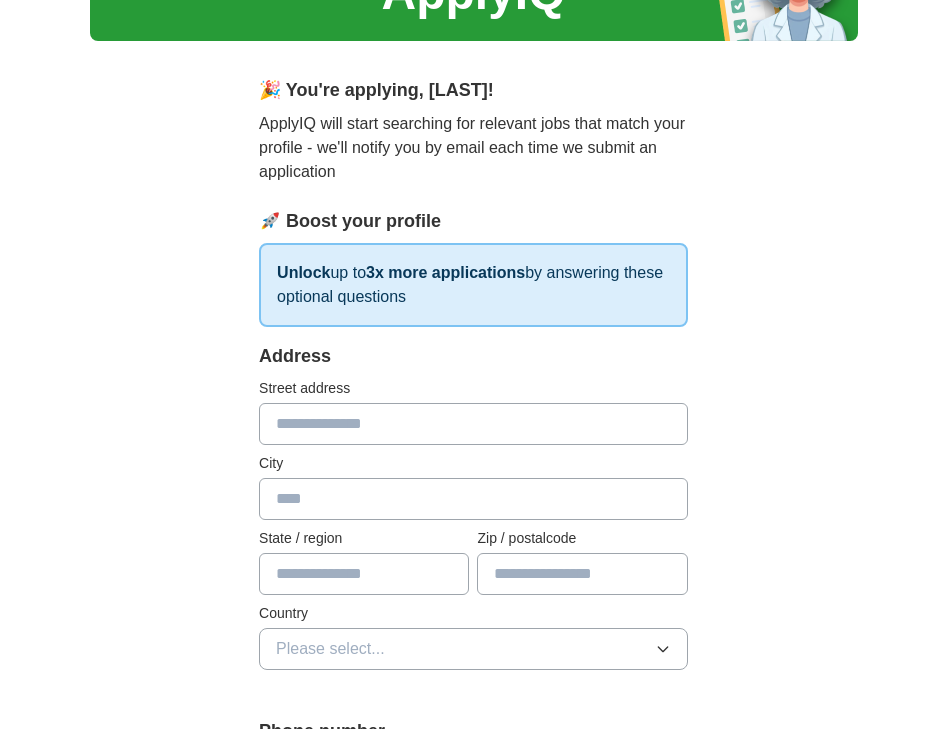 scroll, scrollTop: 154, scrollLeft: 0, axis: vertical 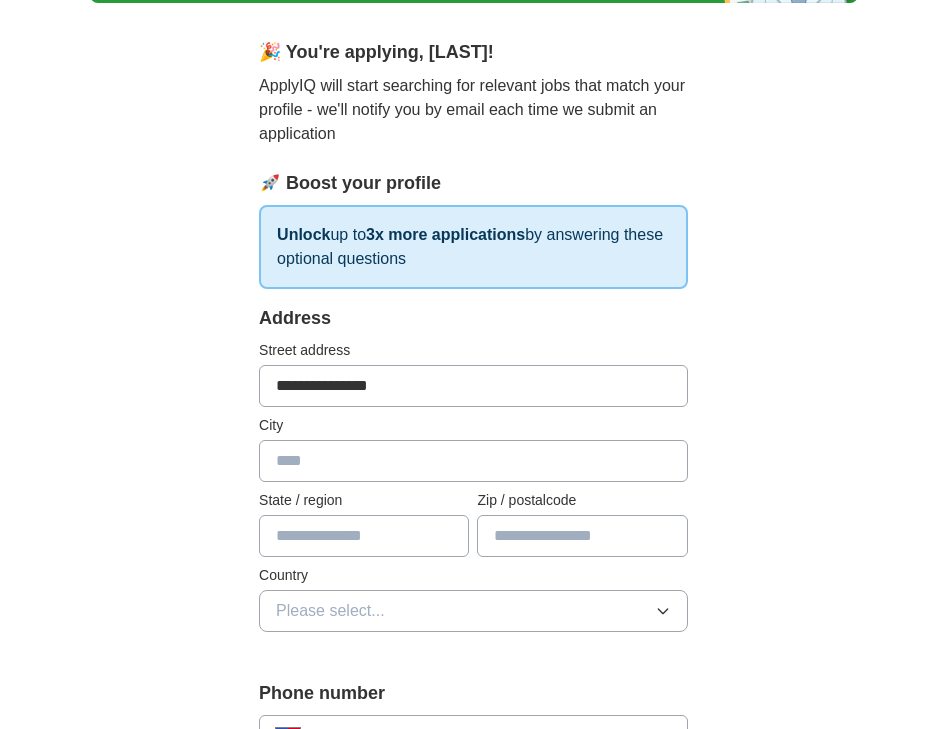 type on "**********" 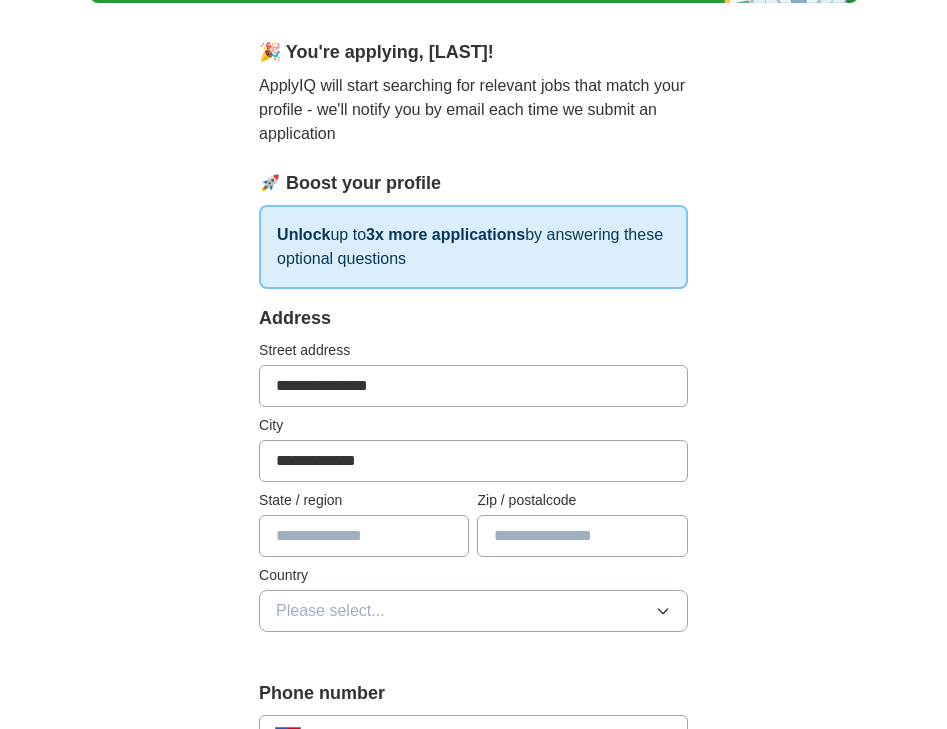 type on "**********" 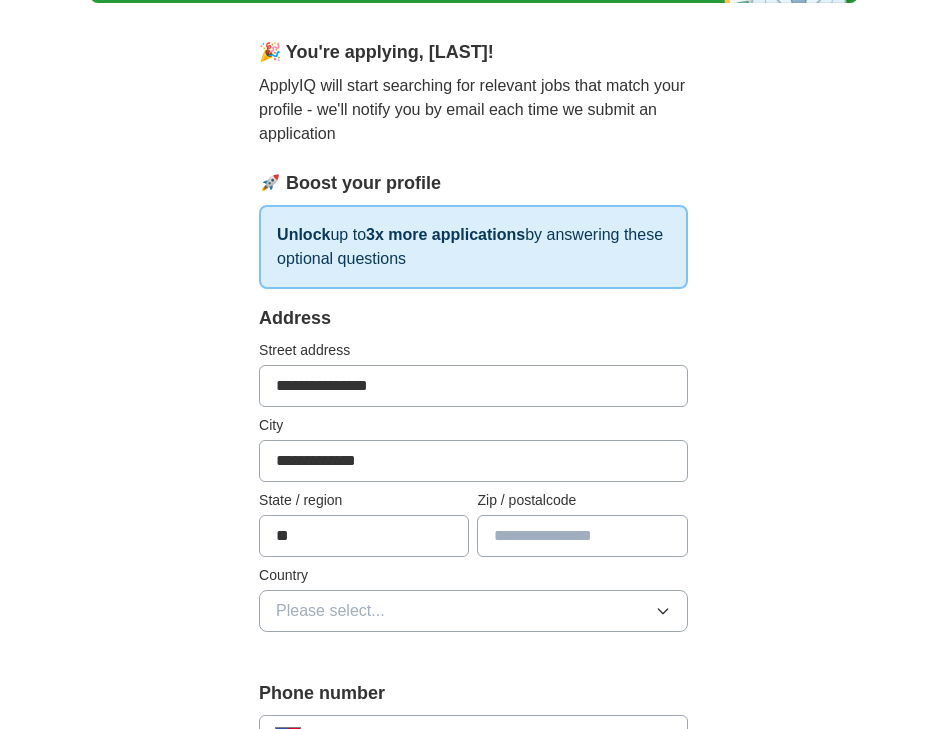 type on "**" 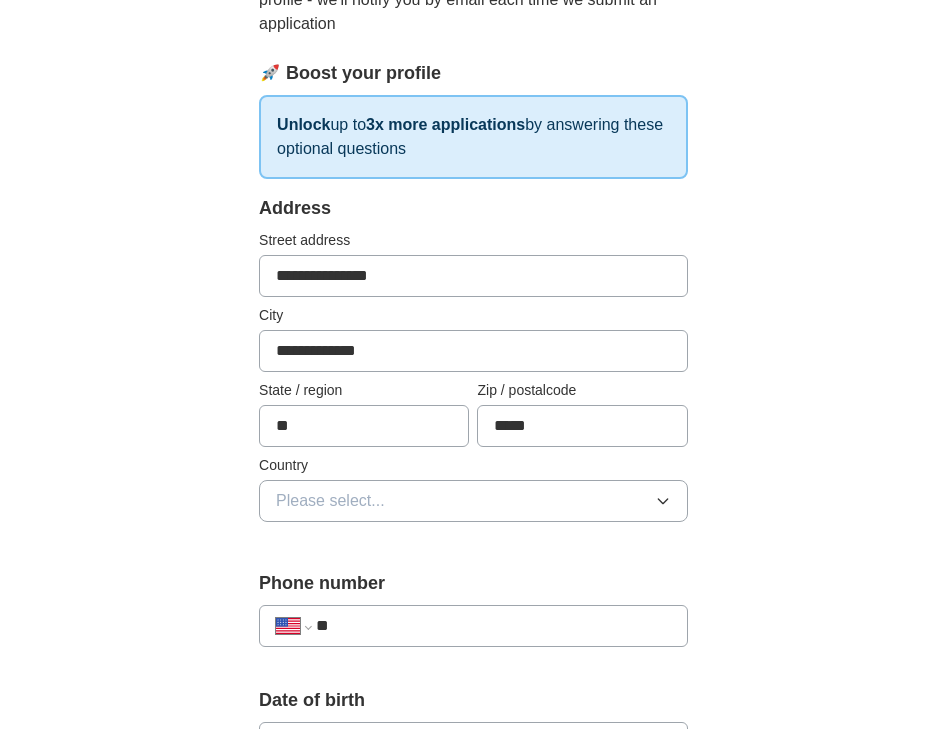 scroll, scrollTop: 325, scrollLeft: 0, axis: vertical 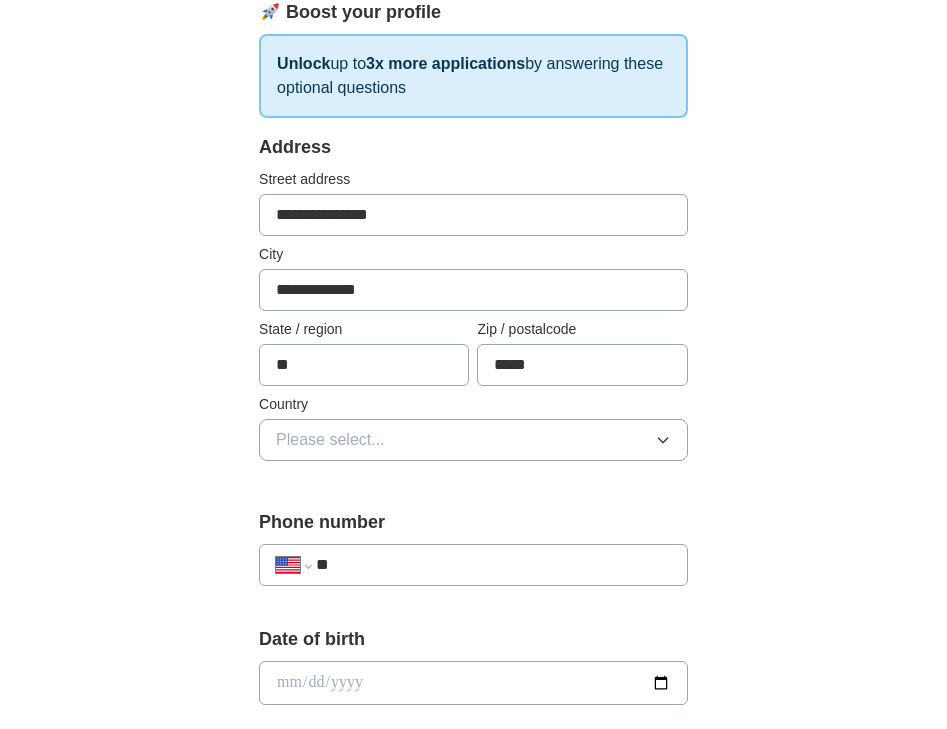 type on "*****" 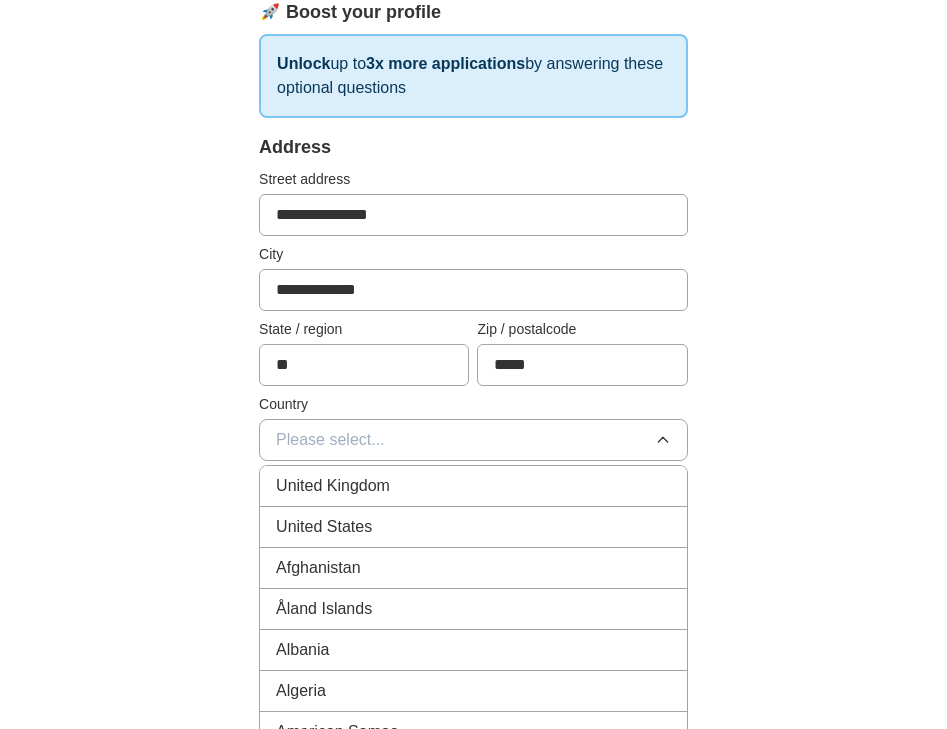 click on "United States" at bounding box center (324, 527) 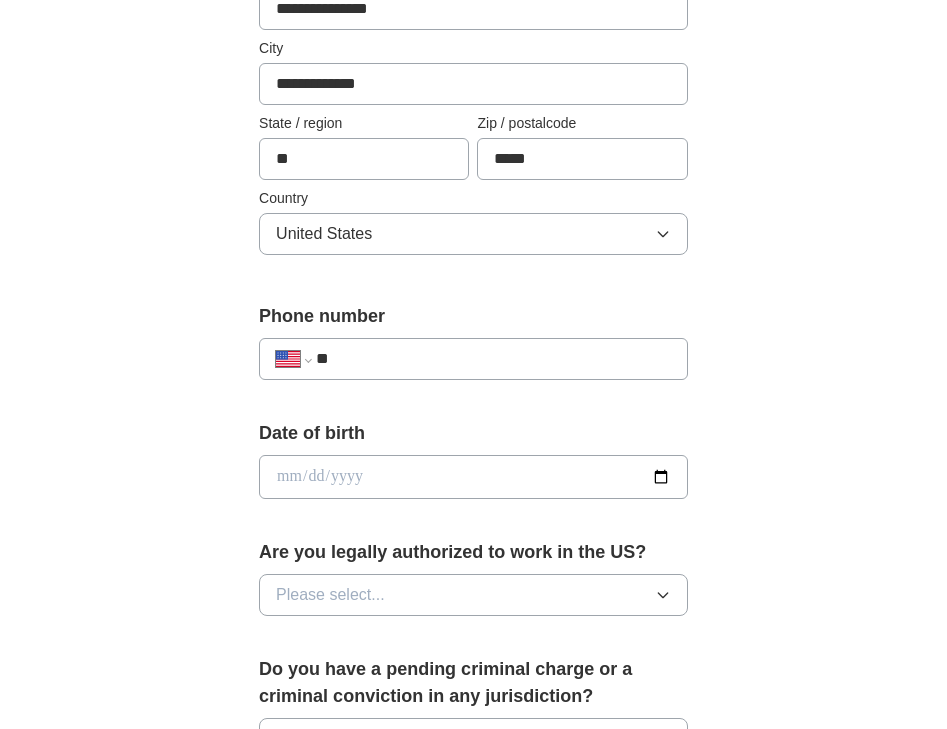 scroll, scrollTop: 543, scrollLeft: 0, axis: vertical 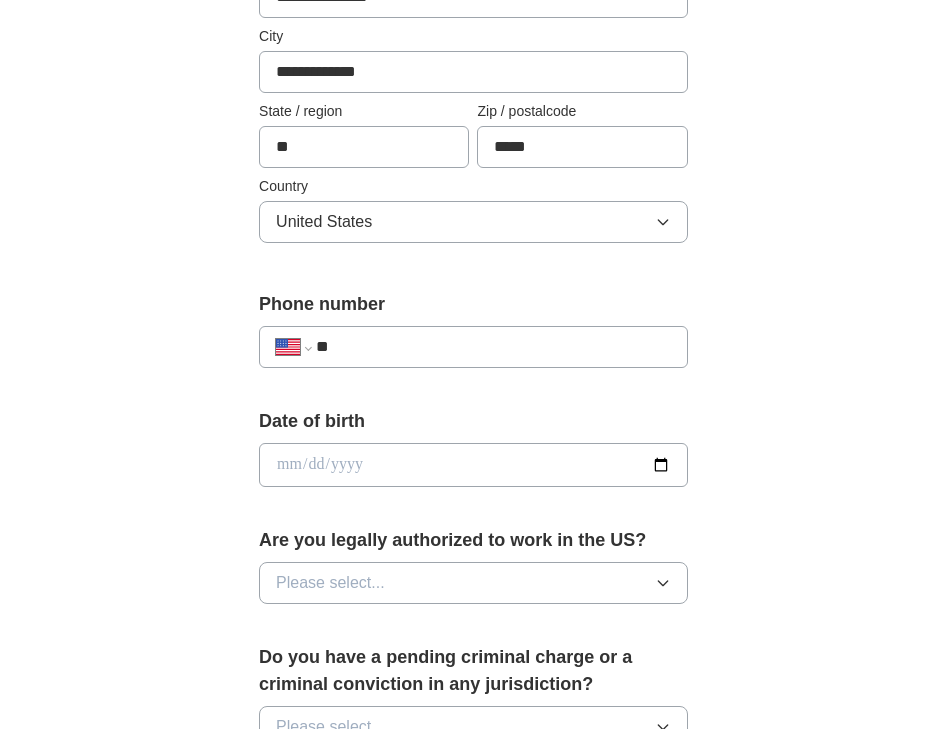 click at bounding box center (473, 465) 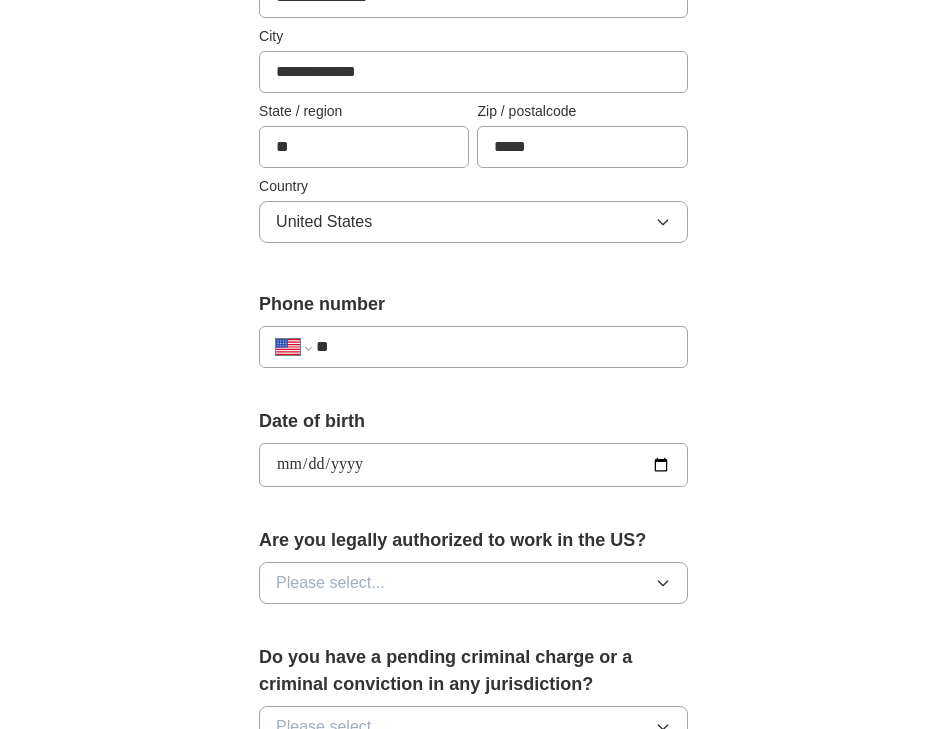 click on "**********" at bounding box center [473, 465] 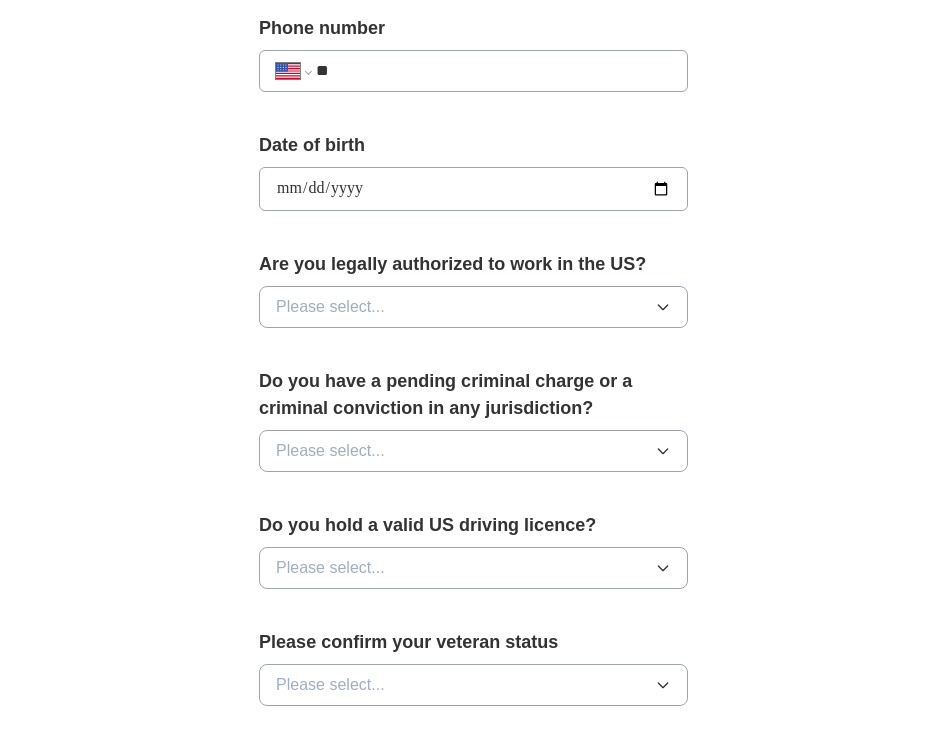 scroll, scrollTop: 822, scrollLeft: 0, axis: vertical 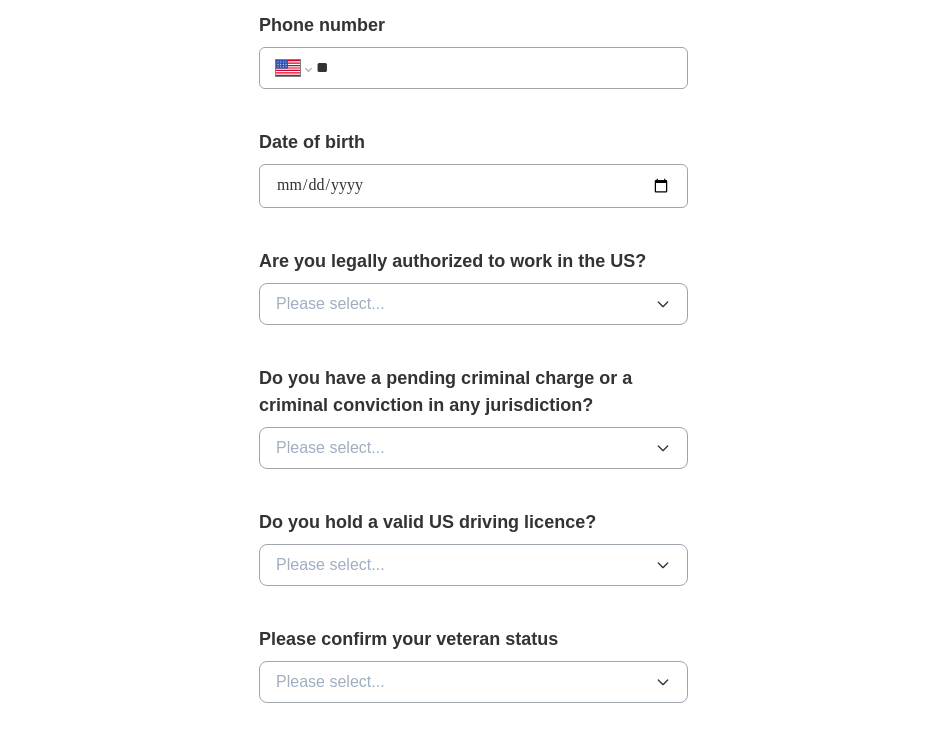 type on "**********" 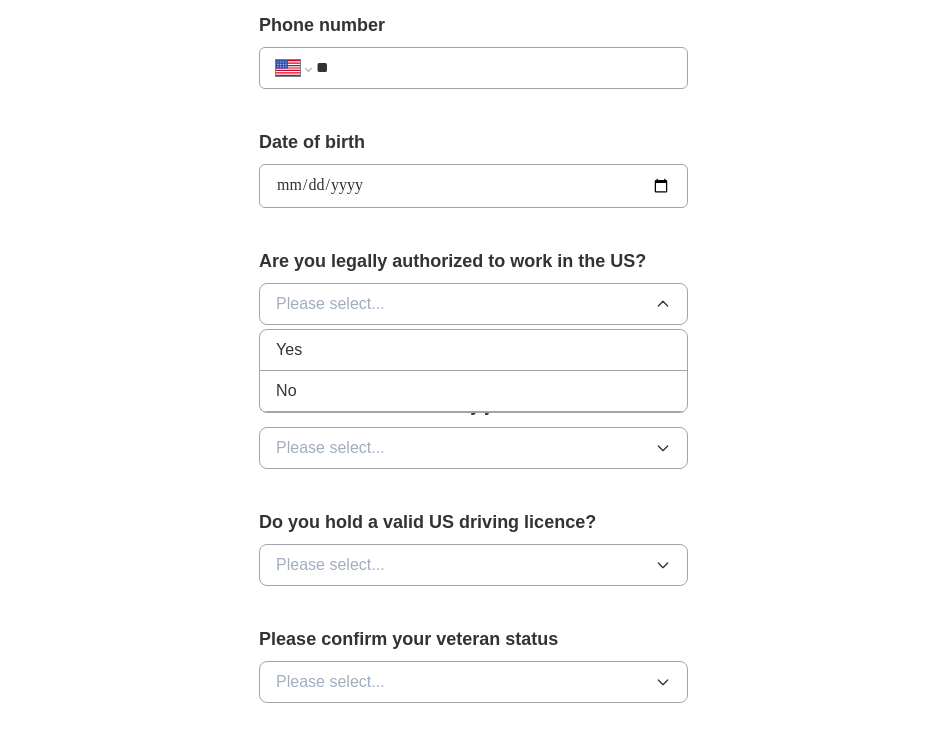 click on "Yes" at bounding box center (473, 350) 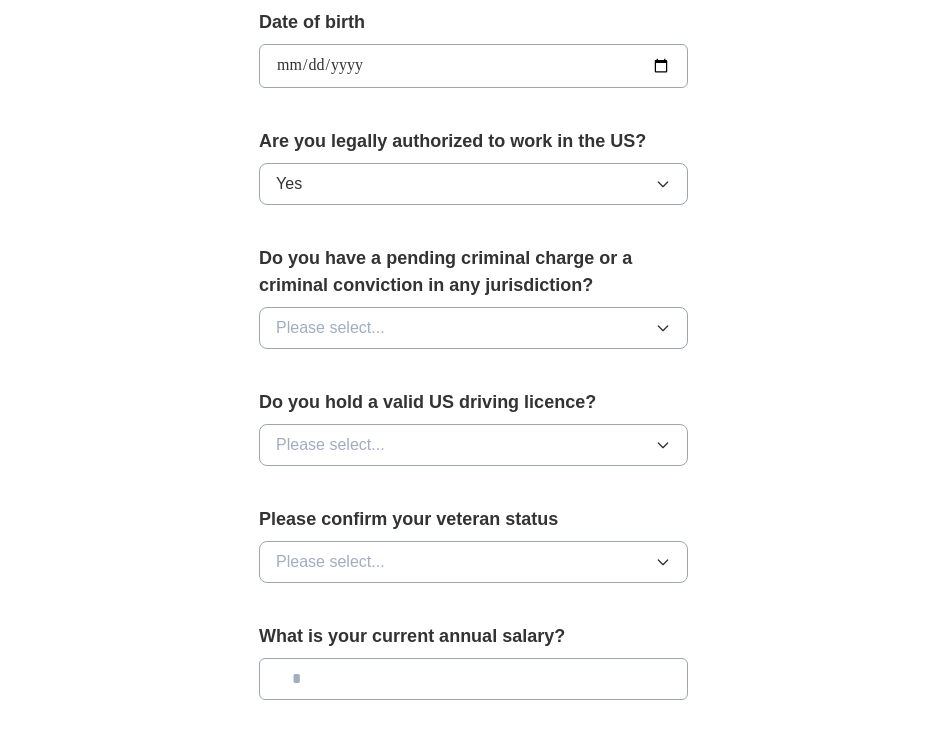 scroll, scrollTop: 950, scrollLeft: 0, axis: vertical 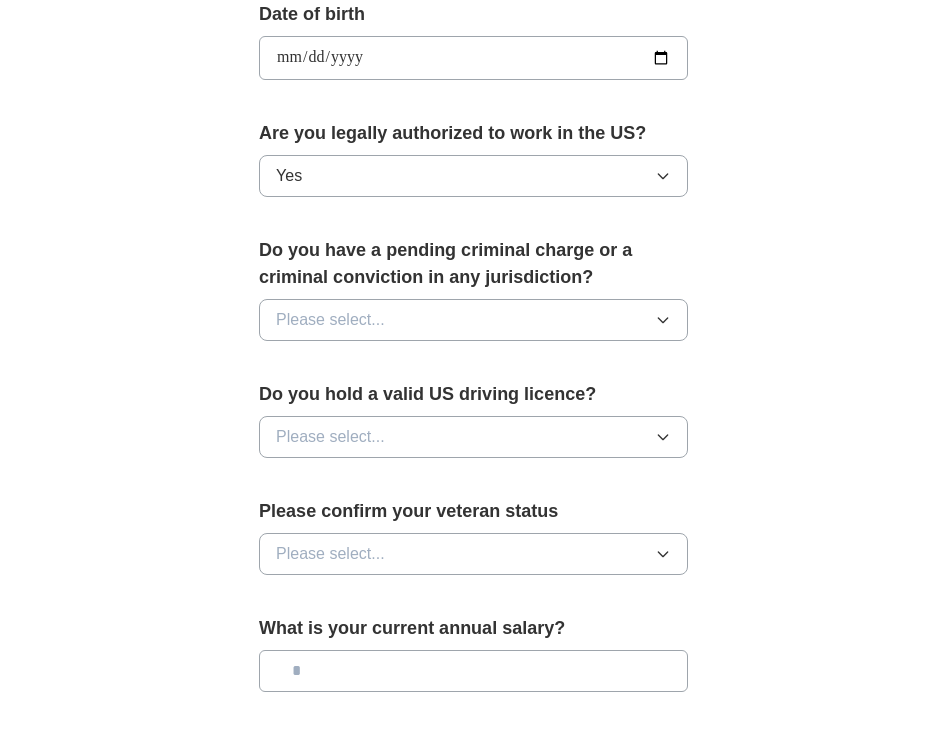 click on "Please select..." at bounding box center [330, 320] 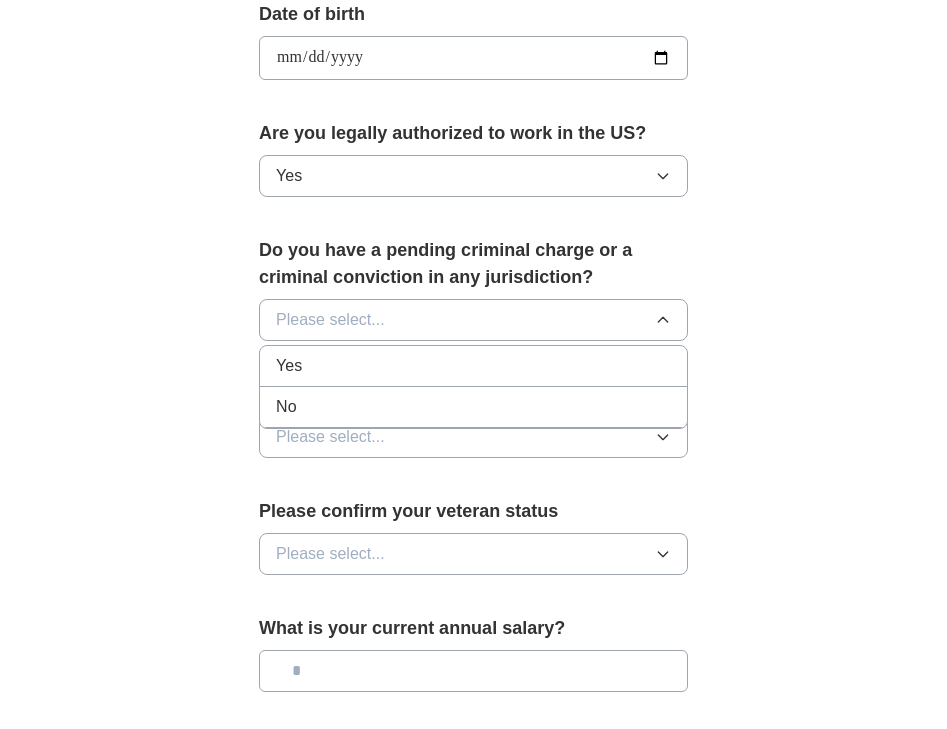 click on "No" at bounding box center [473, 407] 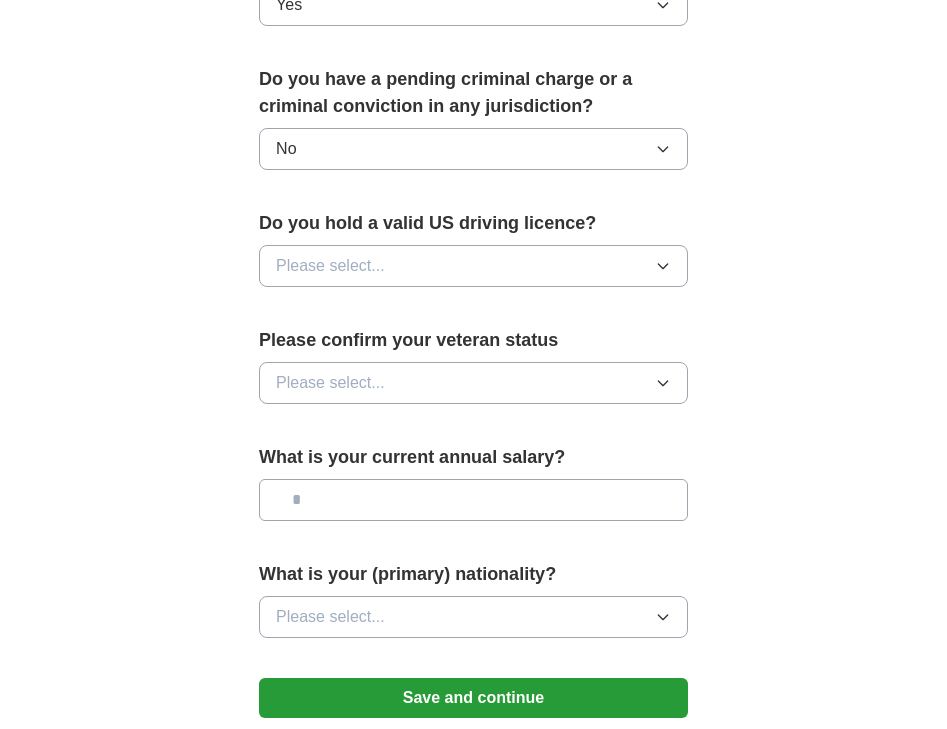 scroll, scrollTop: 1150, scrollLeft: 0, axis: vertical 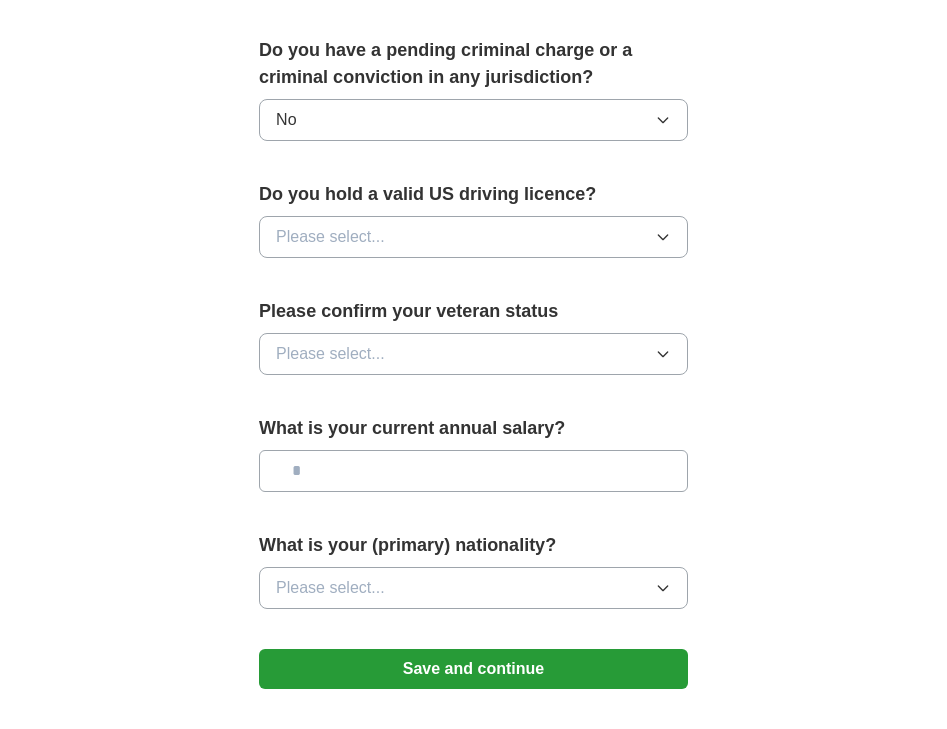click on "Please select..." at bounding box center [330, 237] 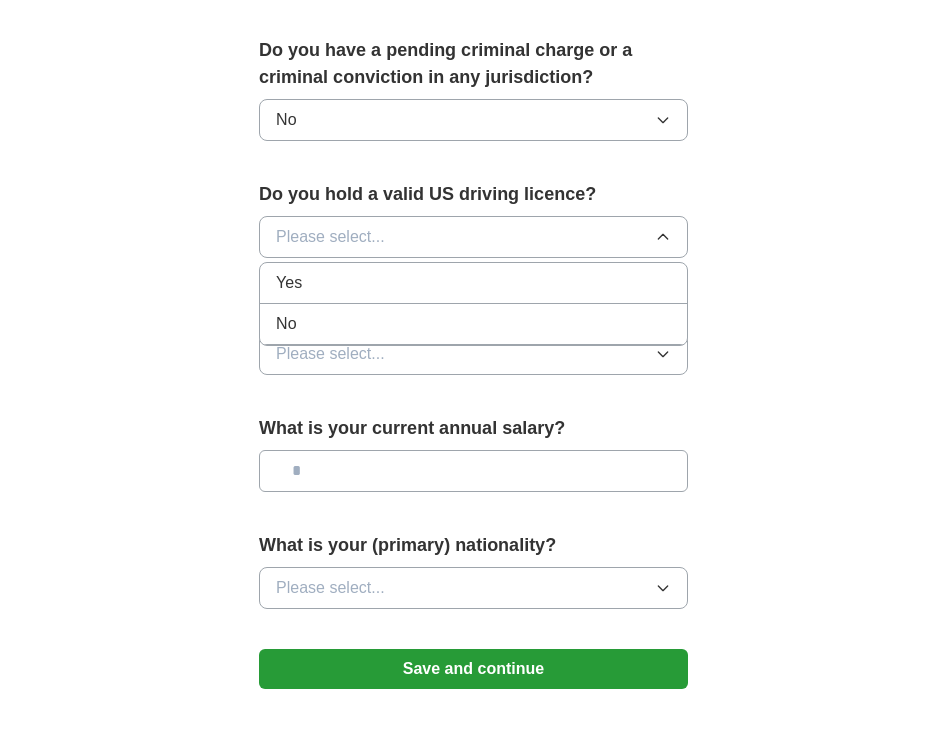 click on "Yes" at bounding box center (473, 283) 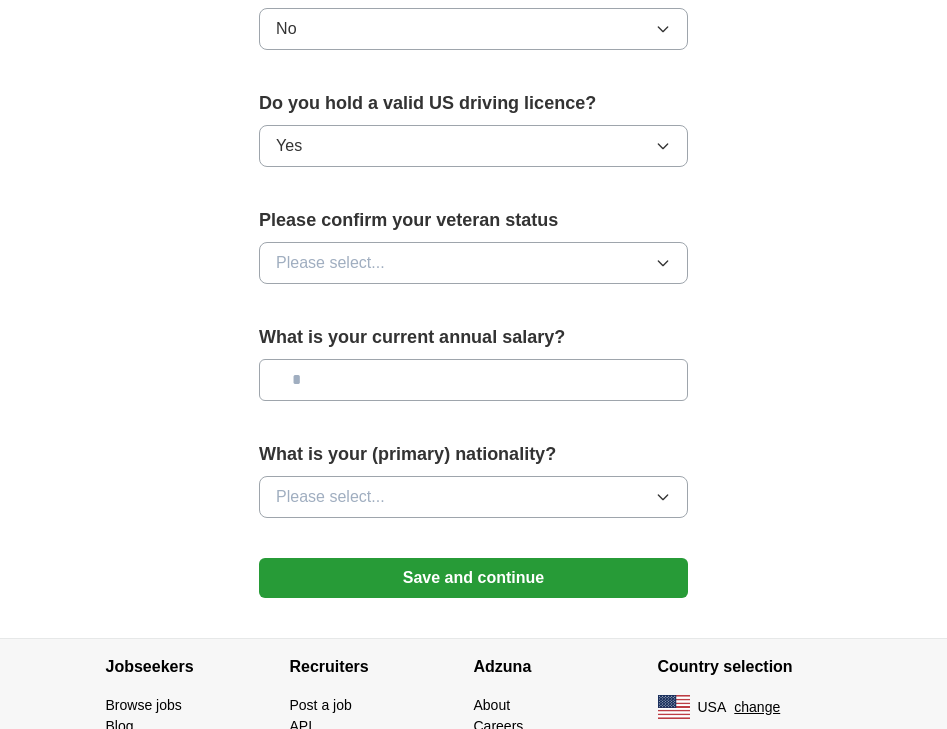 scroll, scrollTop: 1244, scrollLeft: 0, axis: vertical 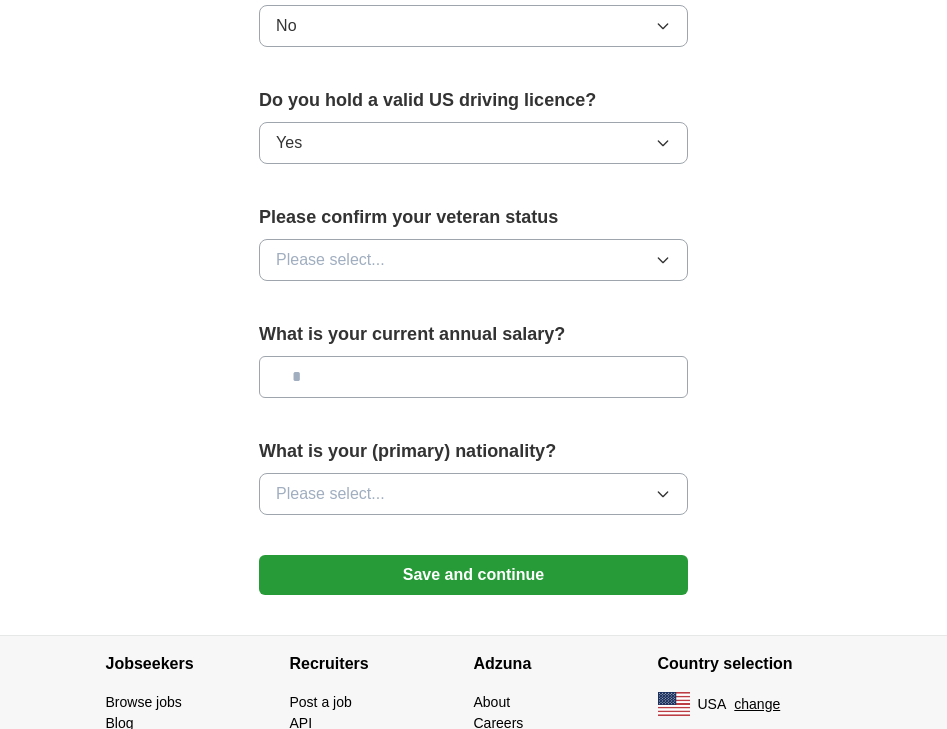 click on "Please select..." at bounding box center [330, 260] 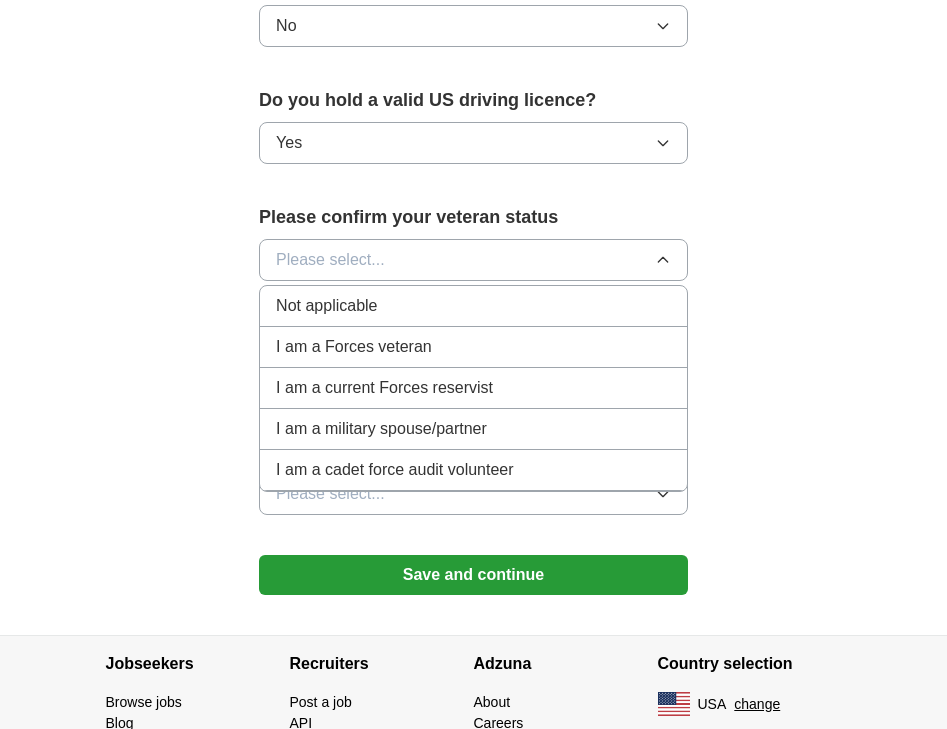 click on "Not applicable" at bounding box center (326, 306) 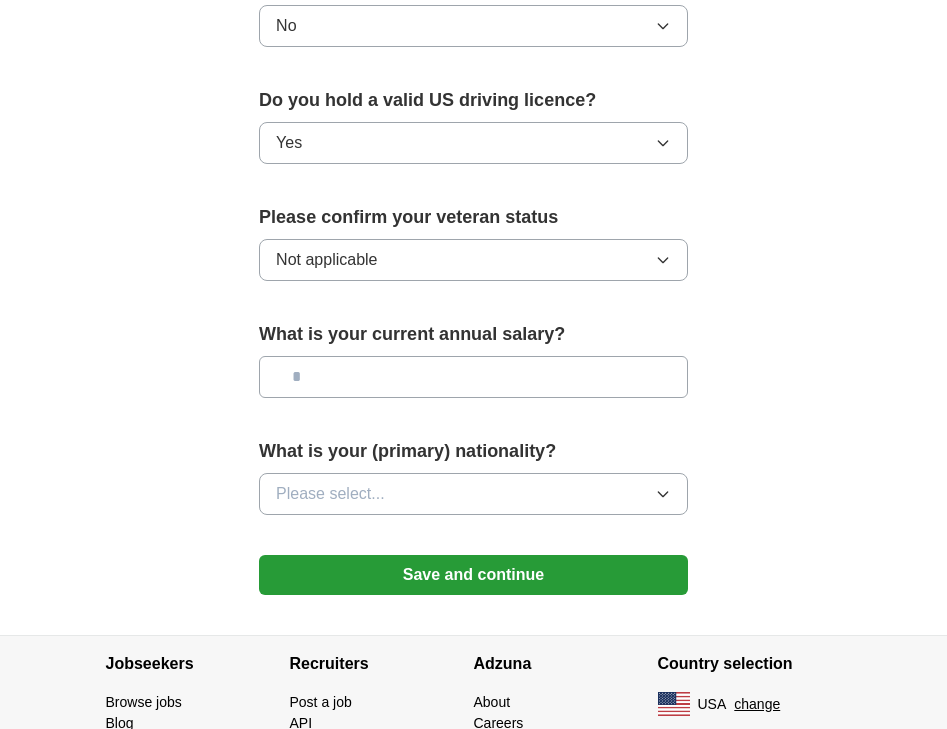 click at bounding box center (473, 377) 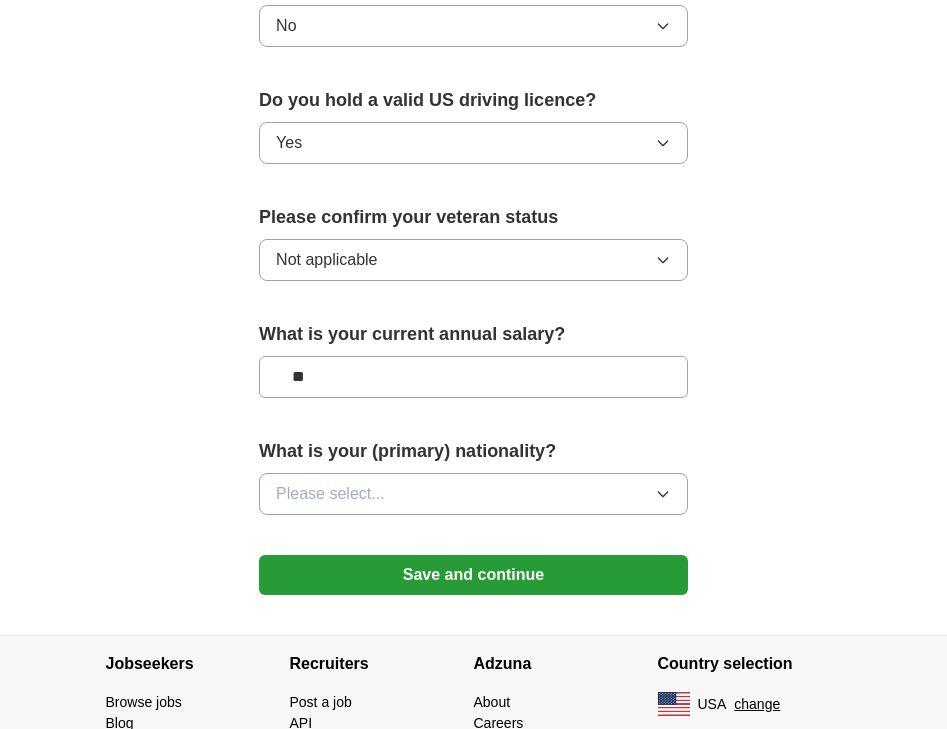 click on "Please select..." at bounding box center [330, 494] 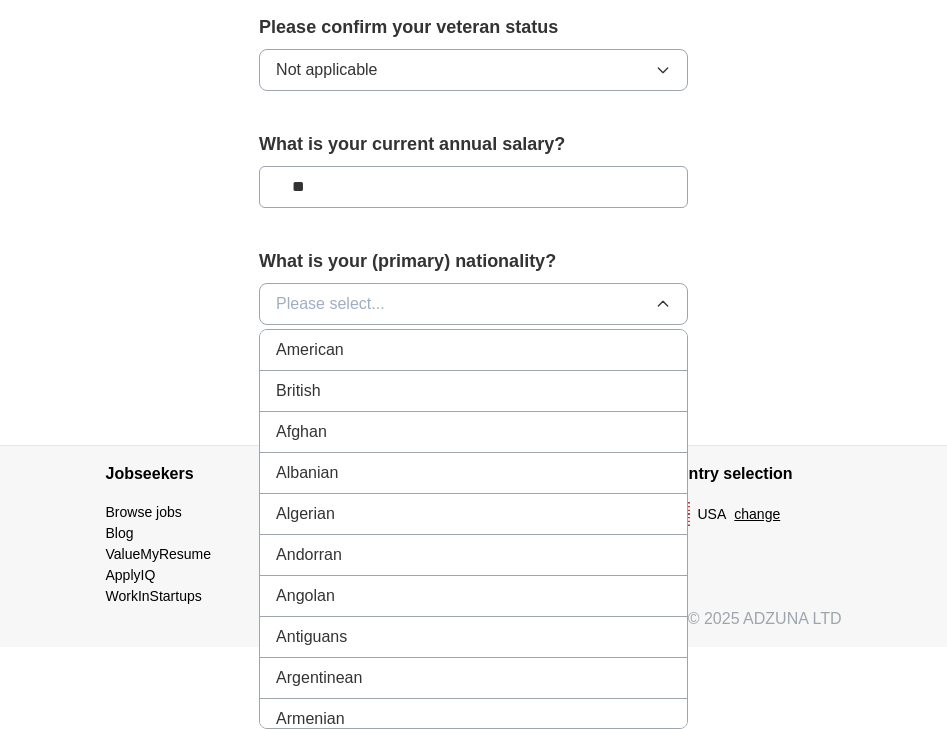 scroll, scrollTop: 1436, scrollLeft: 0, axis: vertical 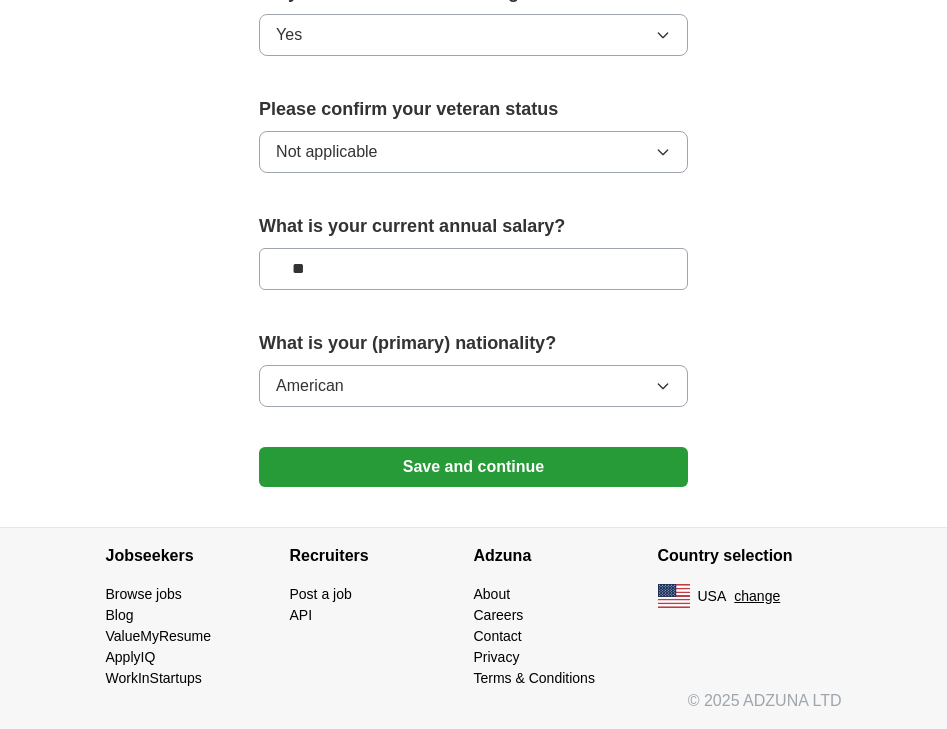 click on "Save and continue" at bounding box center (473, 467) 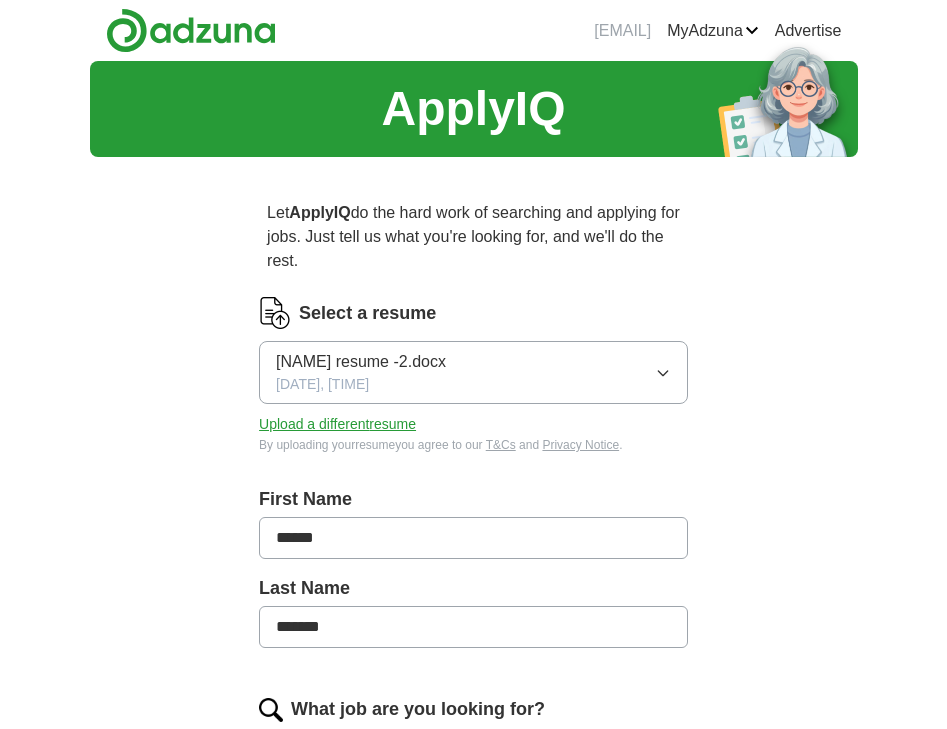 scroll, scrollTop: 0, scrollLeft: 0, axis: both 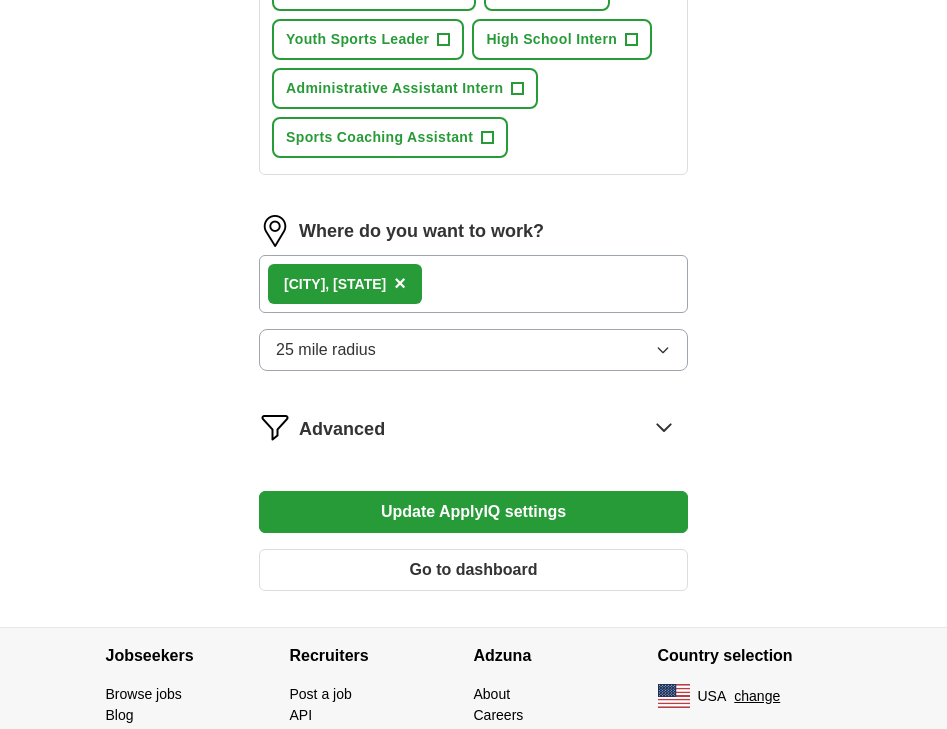 click on "Update ApplyIQ settings" at bounding box center [473, 512] 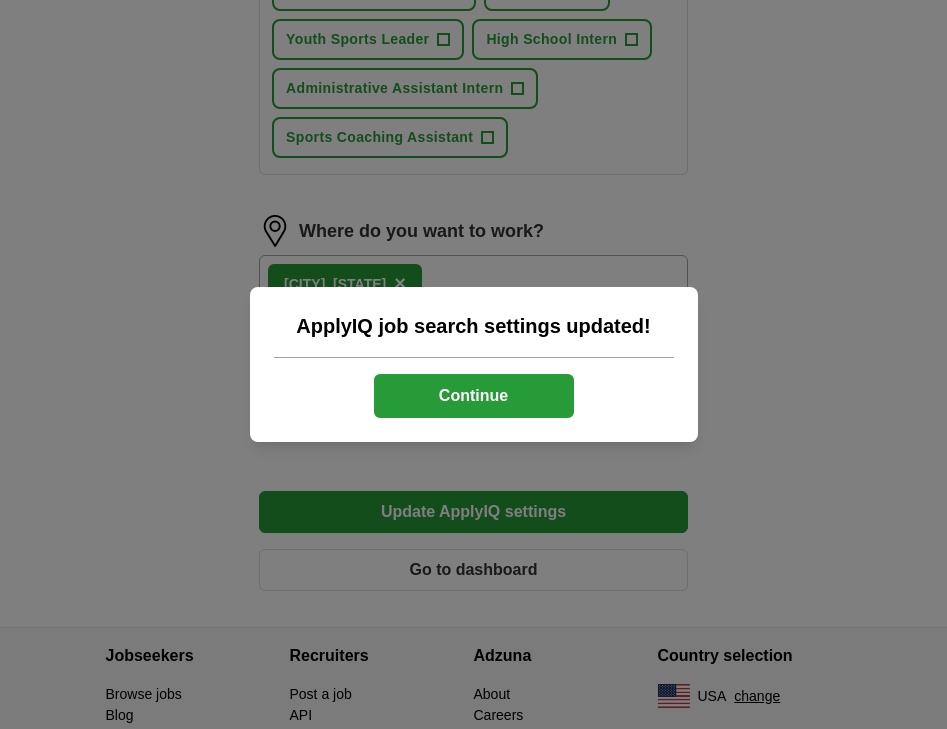 click on "Continue" at bounding box center (474, 396) 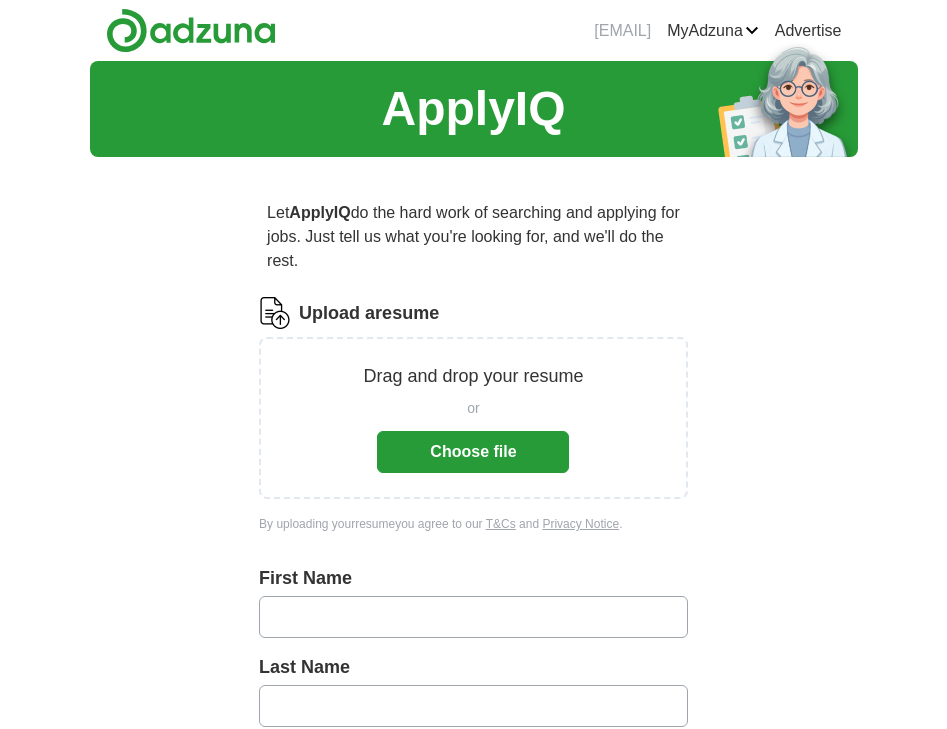 scroll, scrollTop: 784, scrollLeft: 0, axis: vertical 